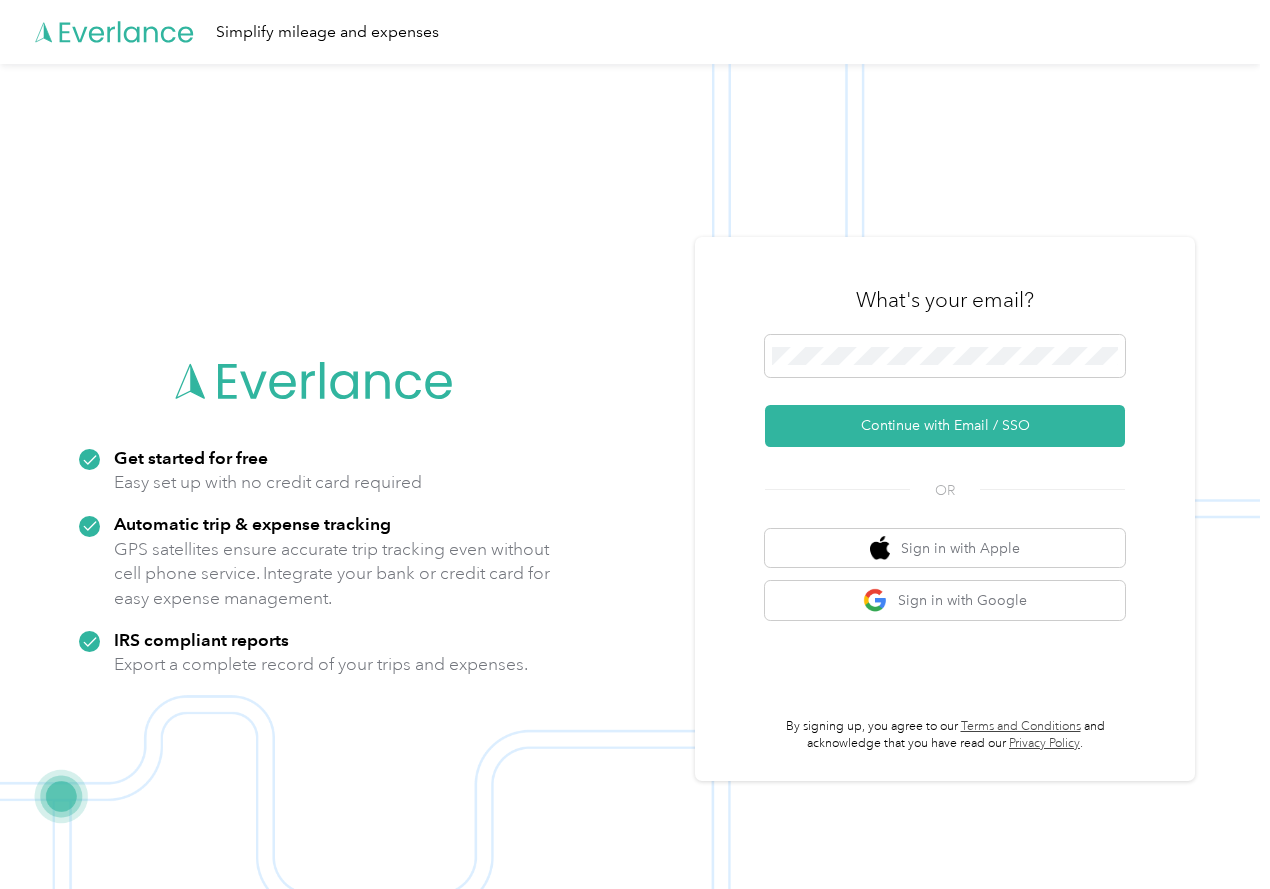 scroll, scrollTop: 0, scrollLeft: 0, axis: both 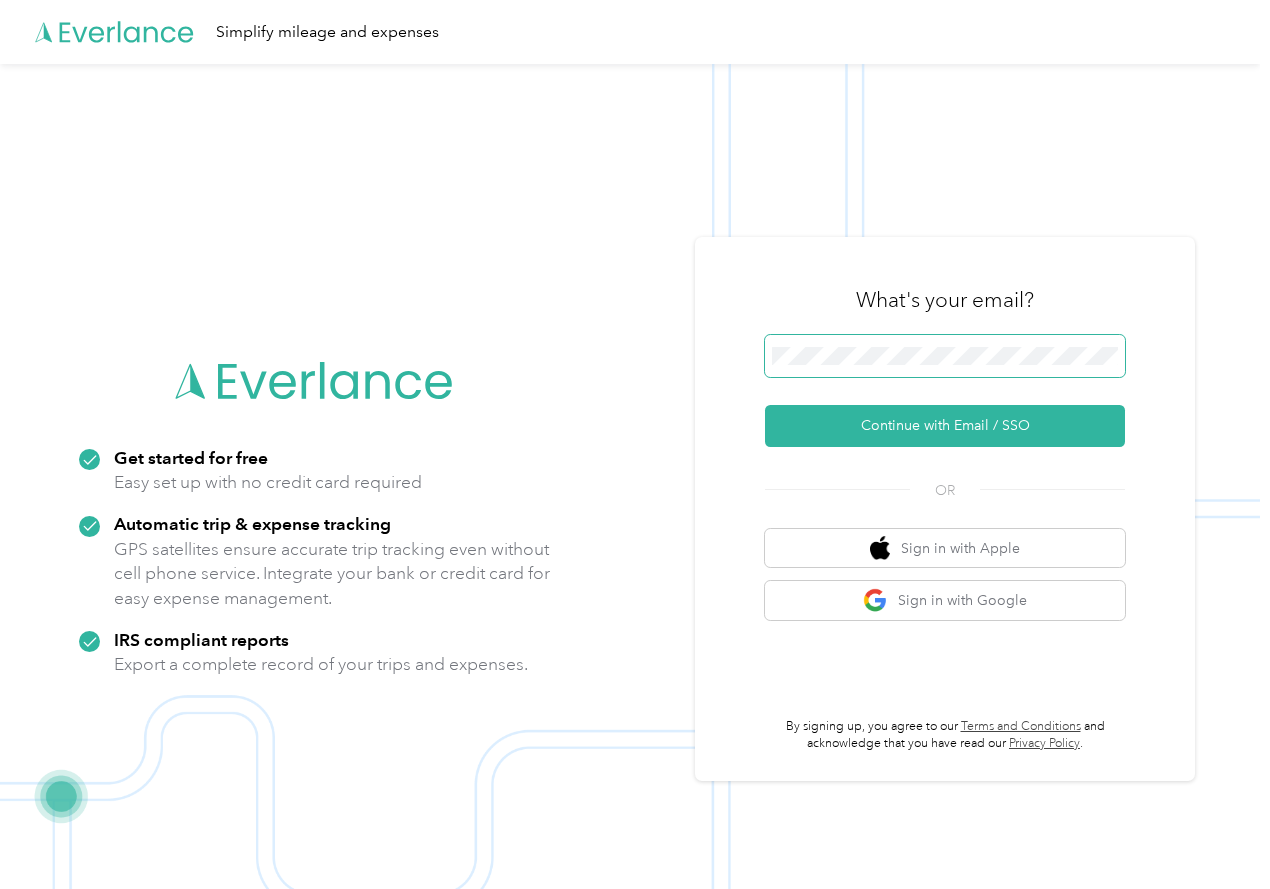 drag, startPoint x: 938, startPoint y: 325, endPoint x: 940, endPoint y: 344, distance: 19.104973 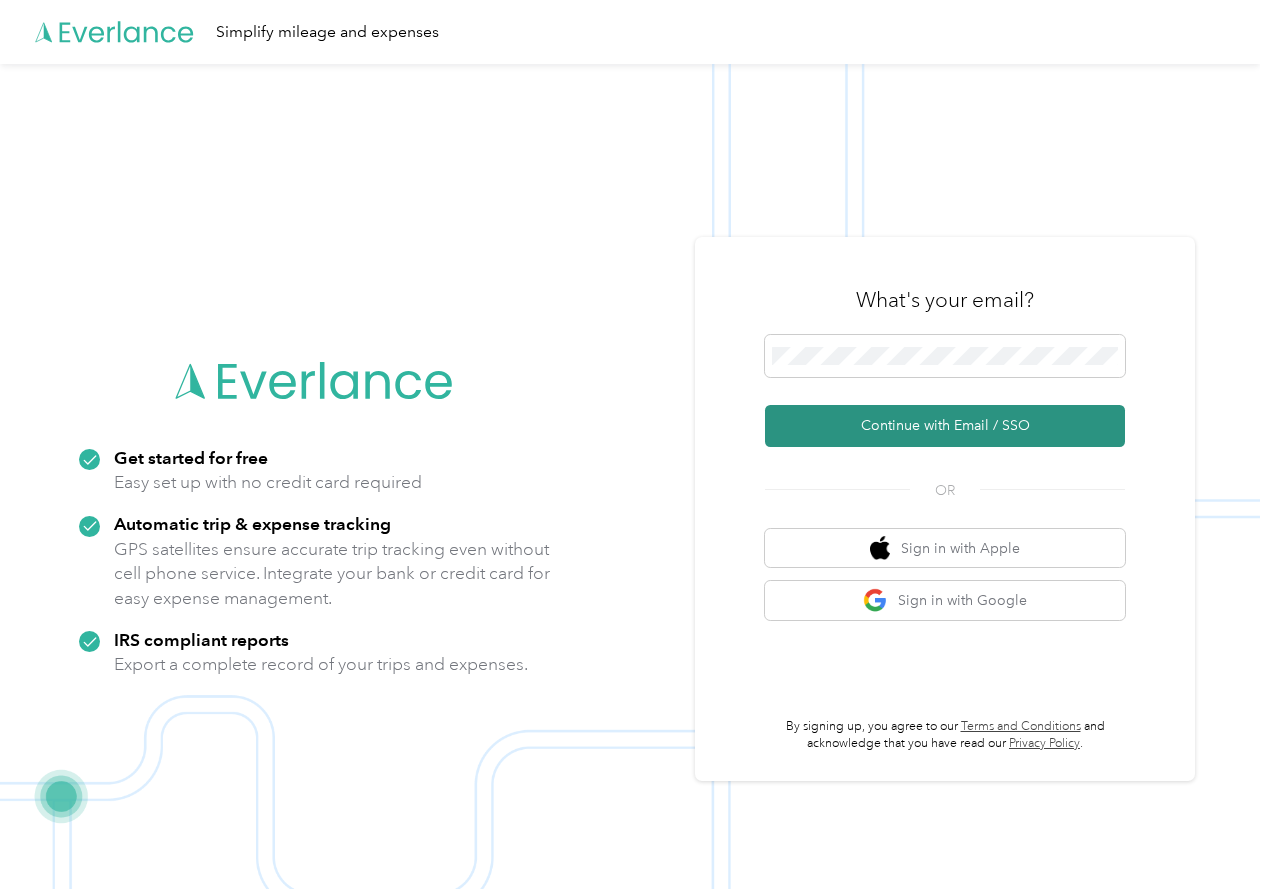 click on "Continue with Email / SSO" at bounding box center (945, 426) 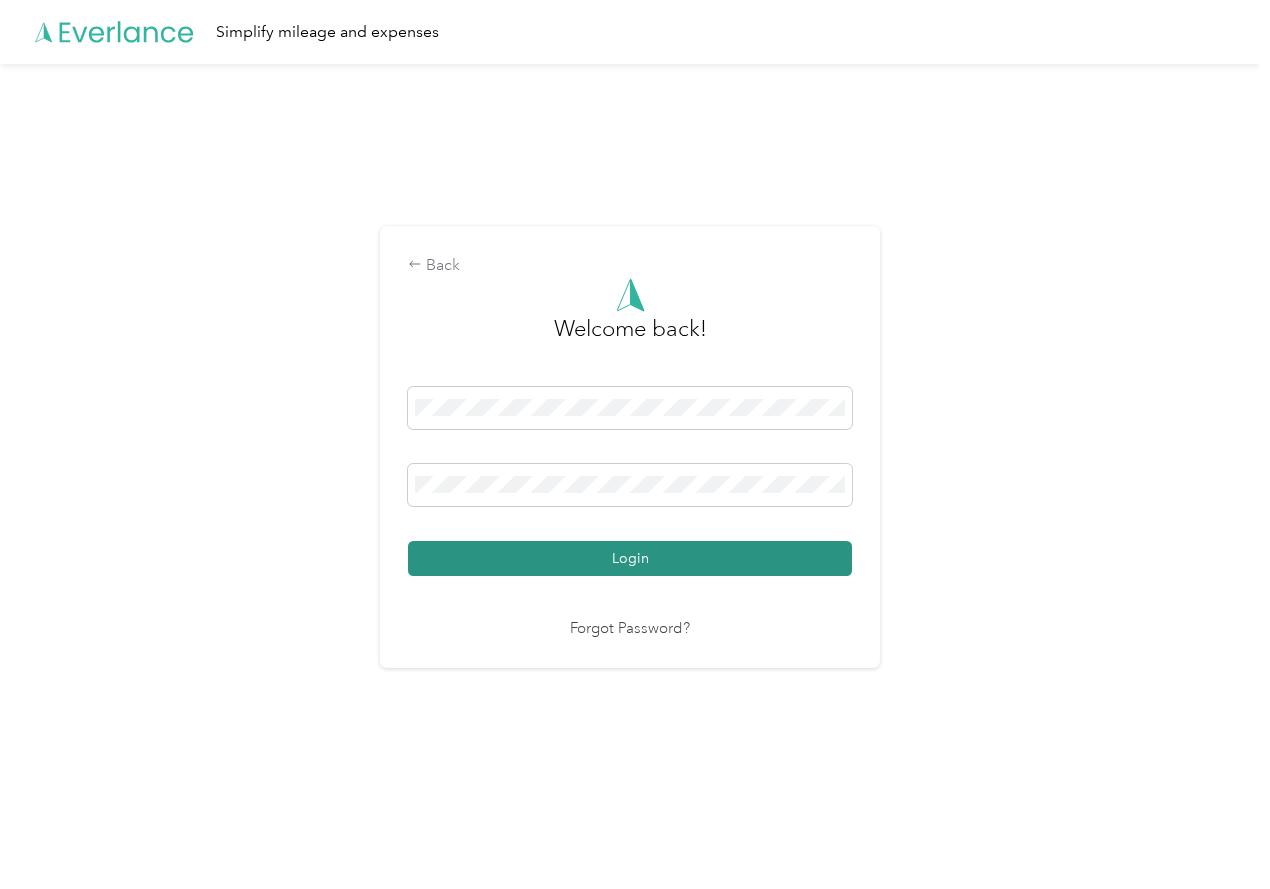 click on "Login" at bounding box center [630, 558] 